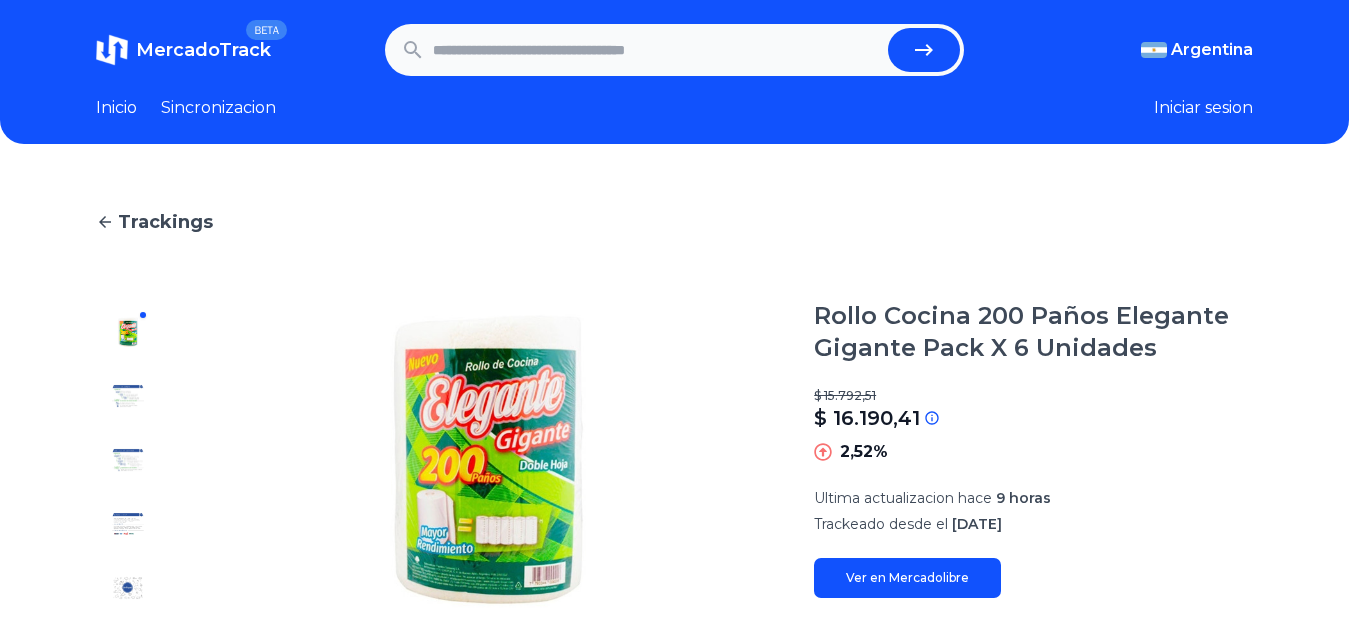 scroll, scrollTop: 0, scrollLeft: 0, axis: both 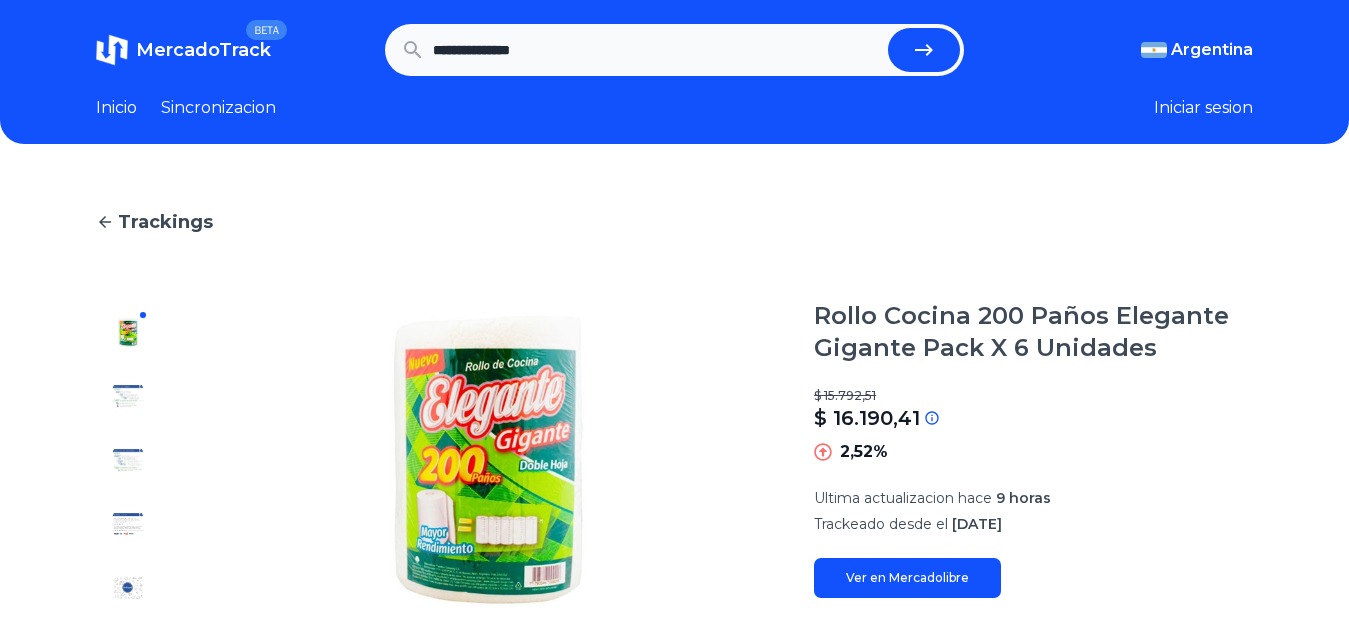 type on "**********" 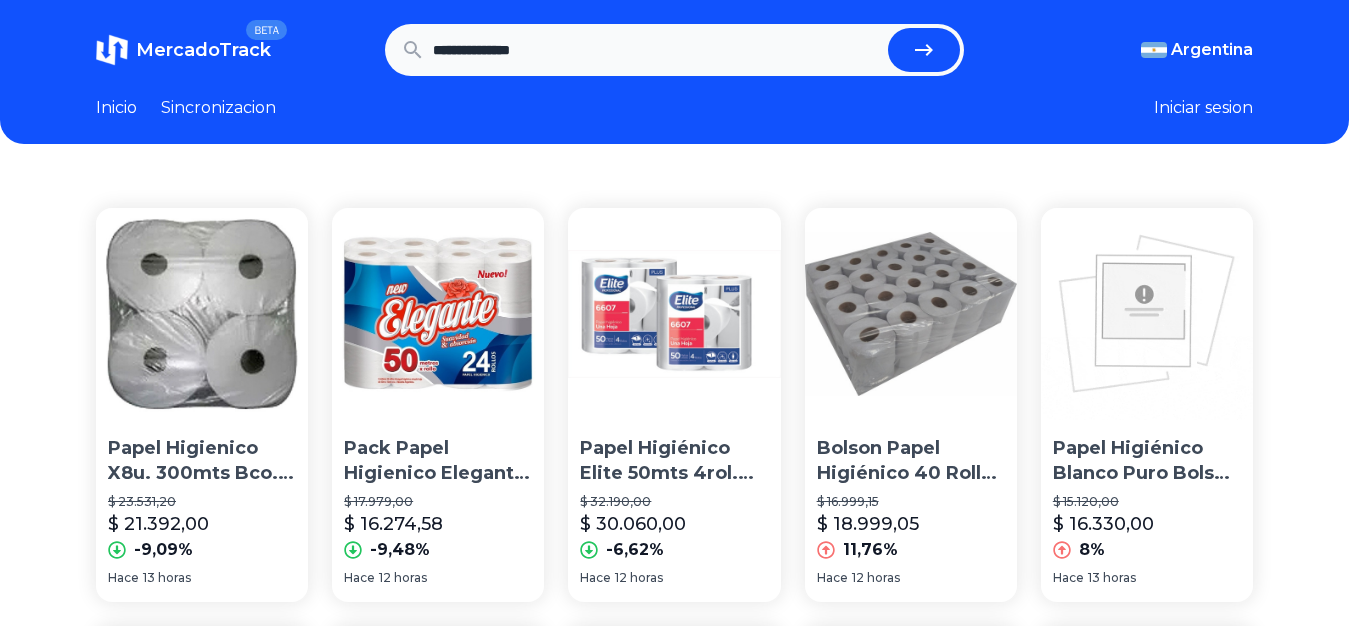 scroll, scrollTop: 0, scrollLeft: 0, axis: both 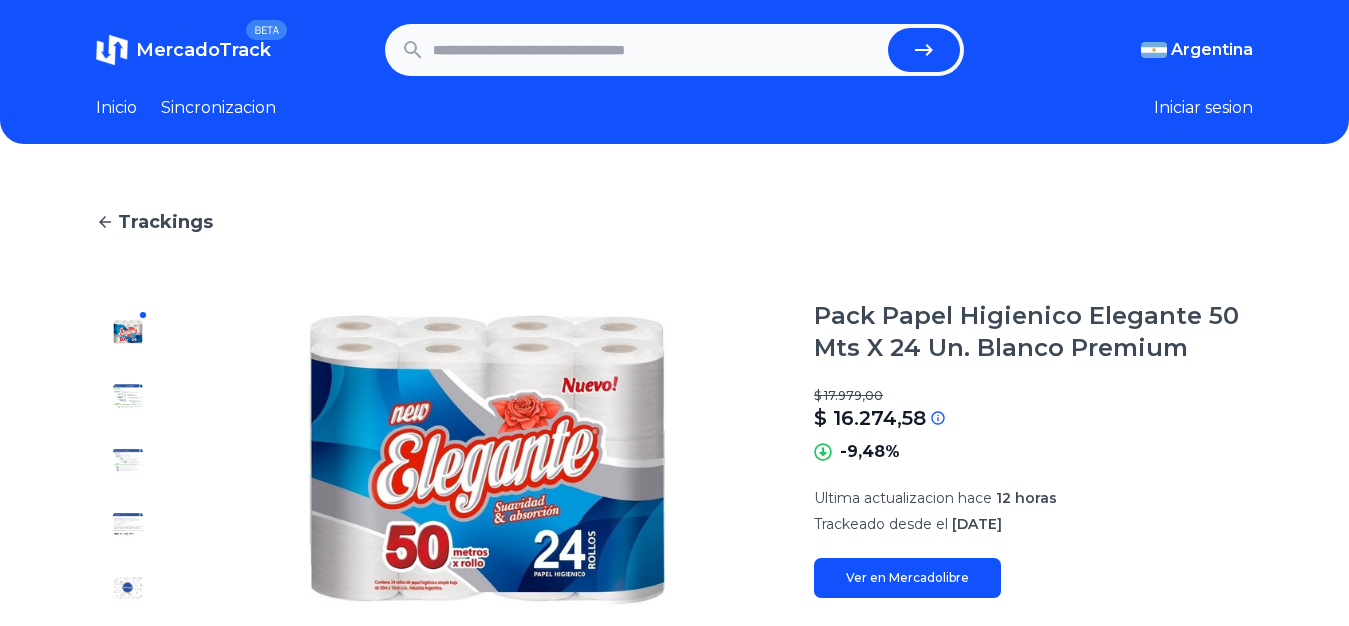click at bounding box center [656, 50] 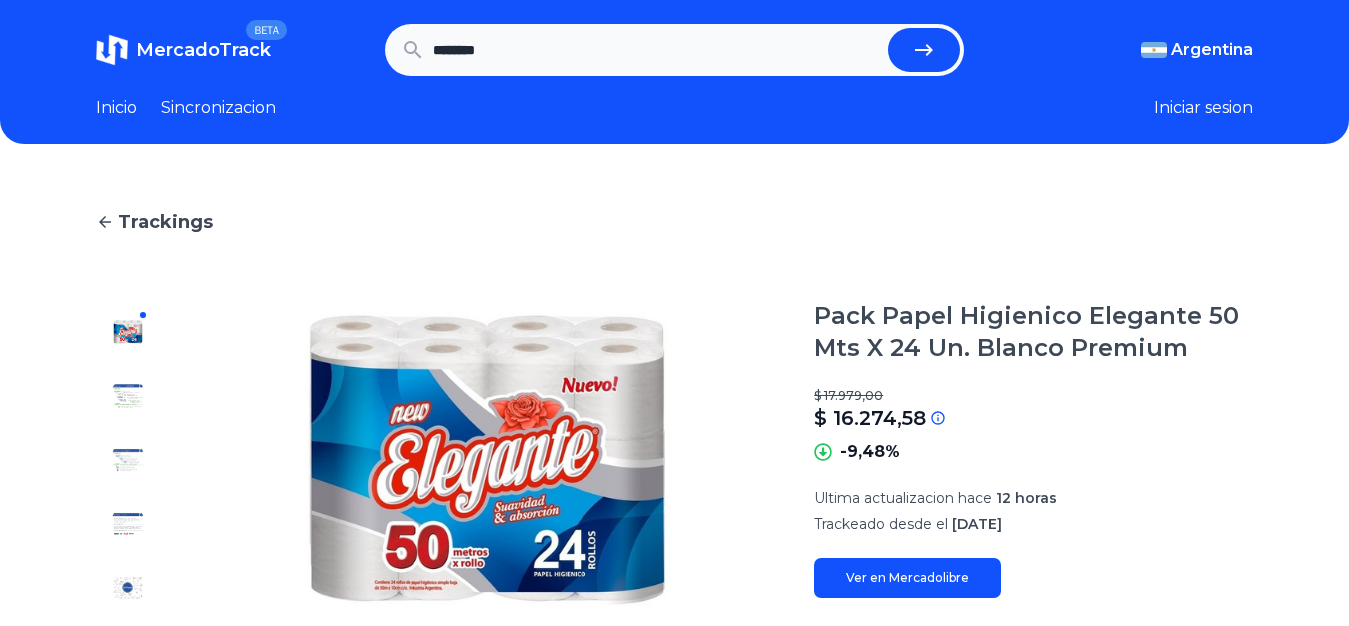 type on "********" 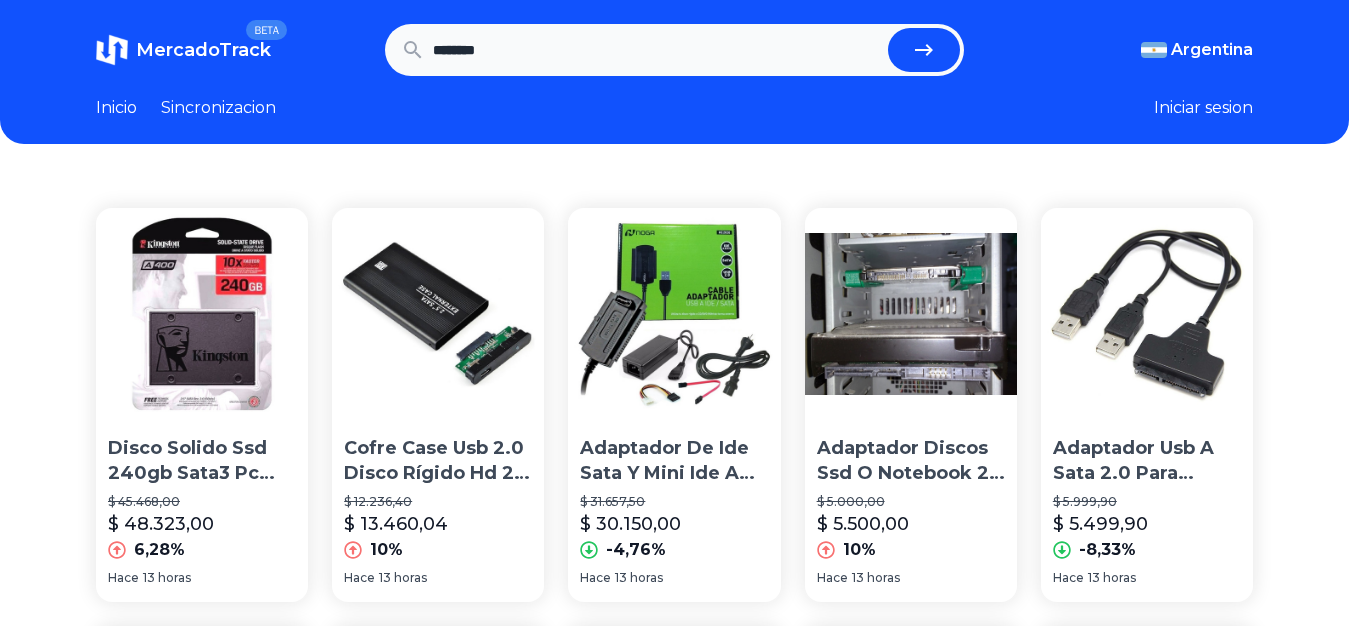 scroll, scrollTop: 0, scrollLeft: 0, axis: both 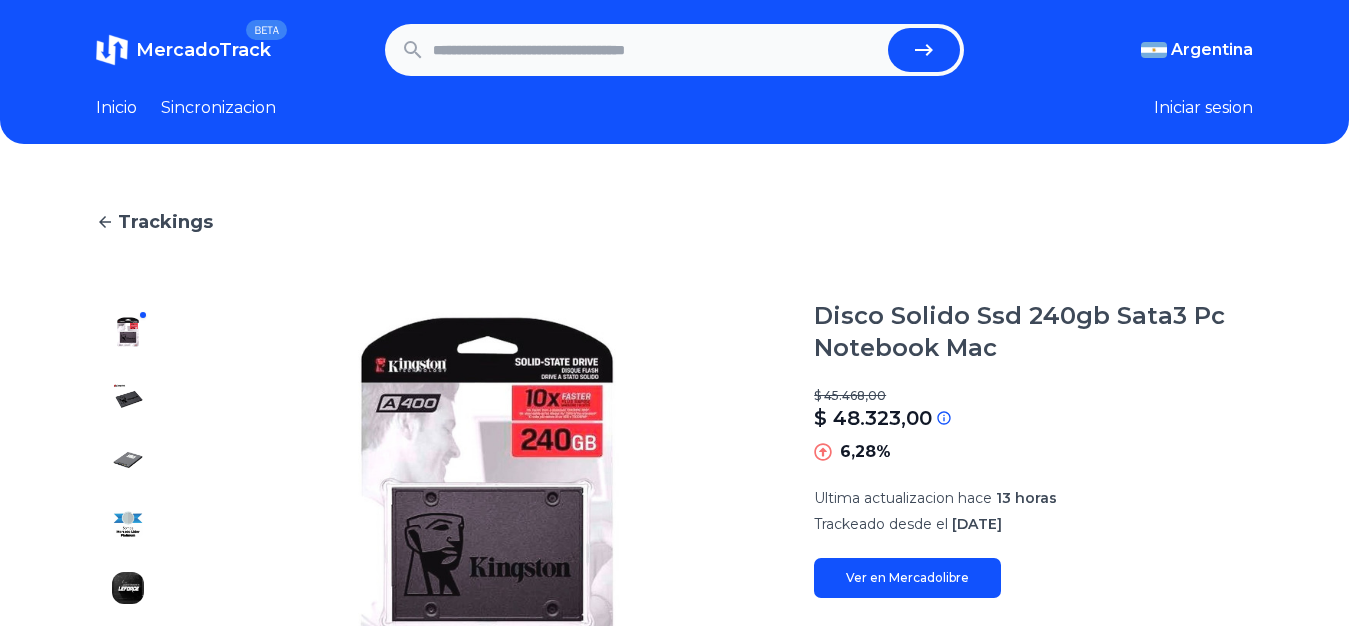 click on "MercadoTrack" at bounding box center (203, 50) 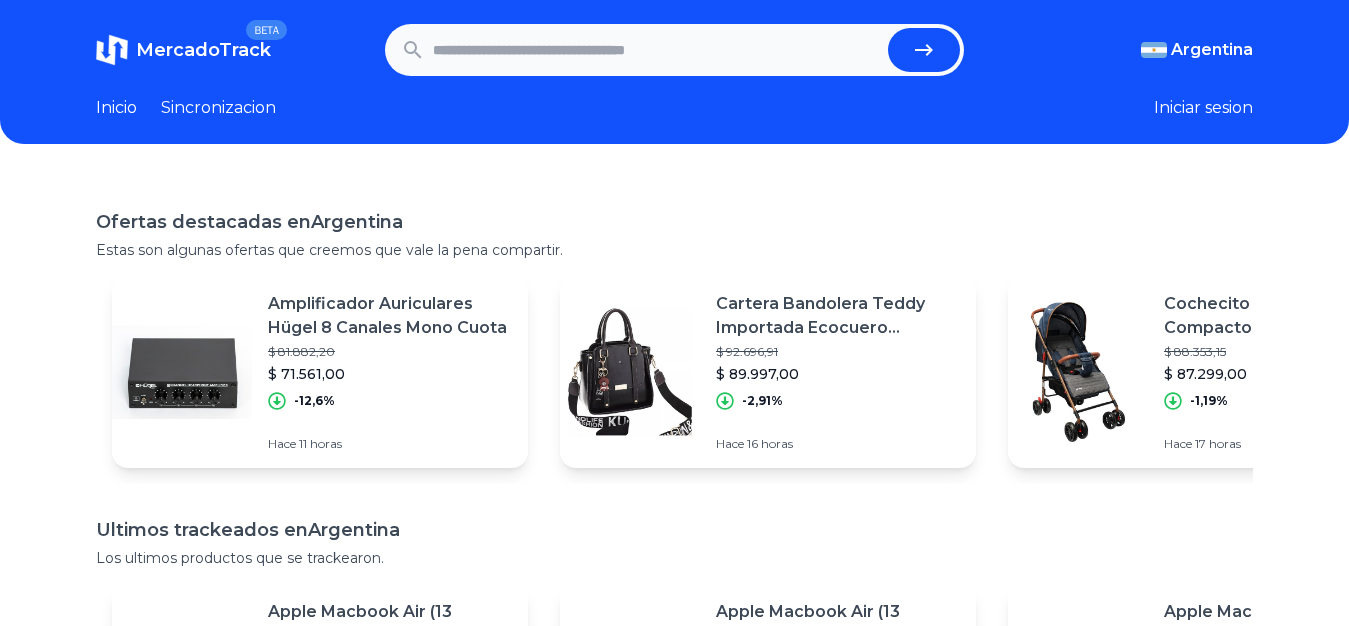scroll, scrollTop: 382, scrollLeft: 0, axis: vertical 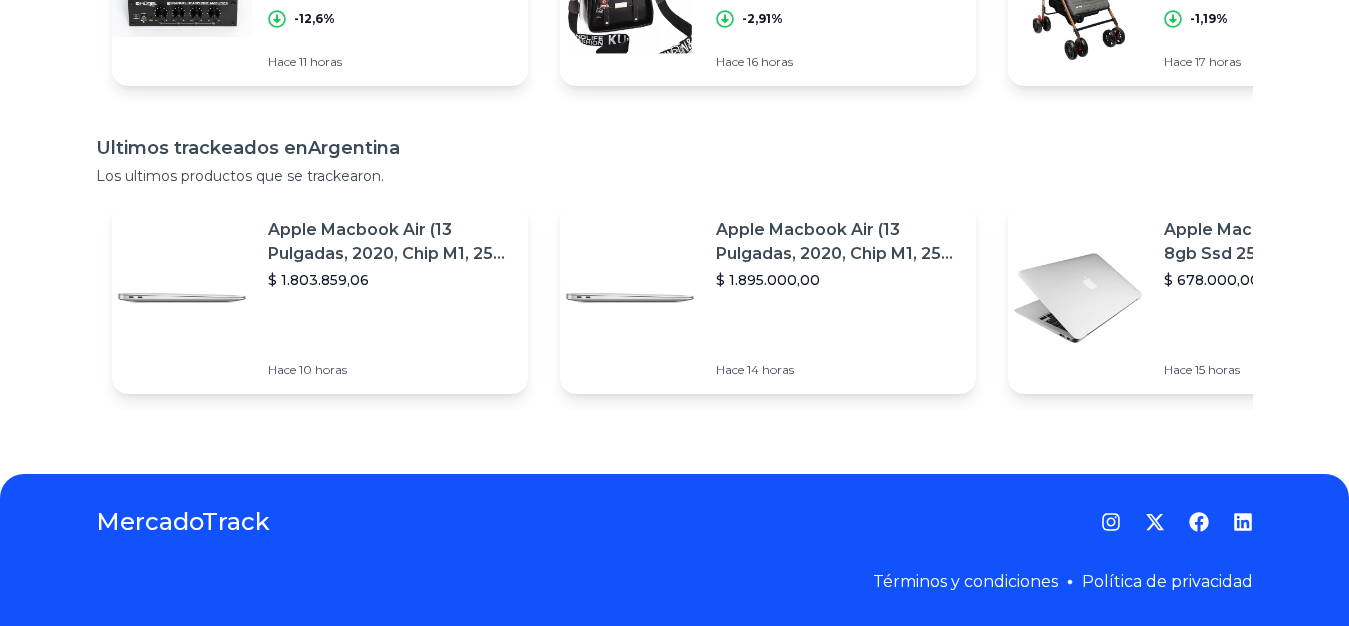 click on "Apple Macbook Air (13 Pulgadas, 2020, Chip M1, 256 Gb De Ssd, 8 Gb De Ram) - Plata" at bounding box center [838, 242] 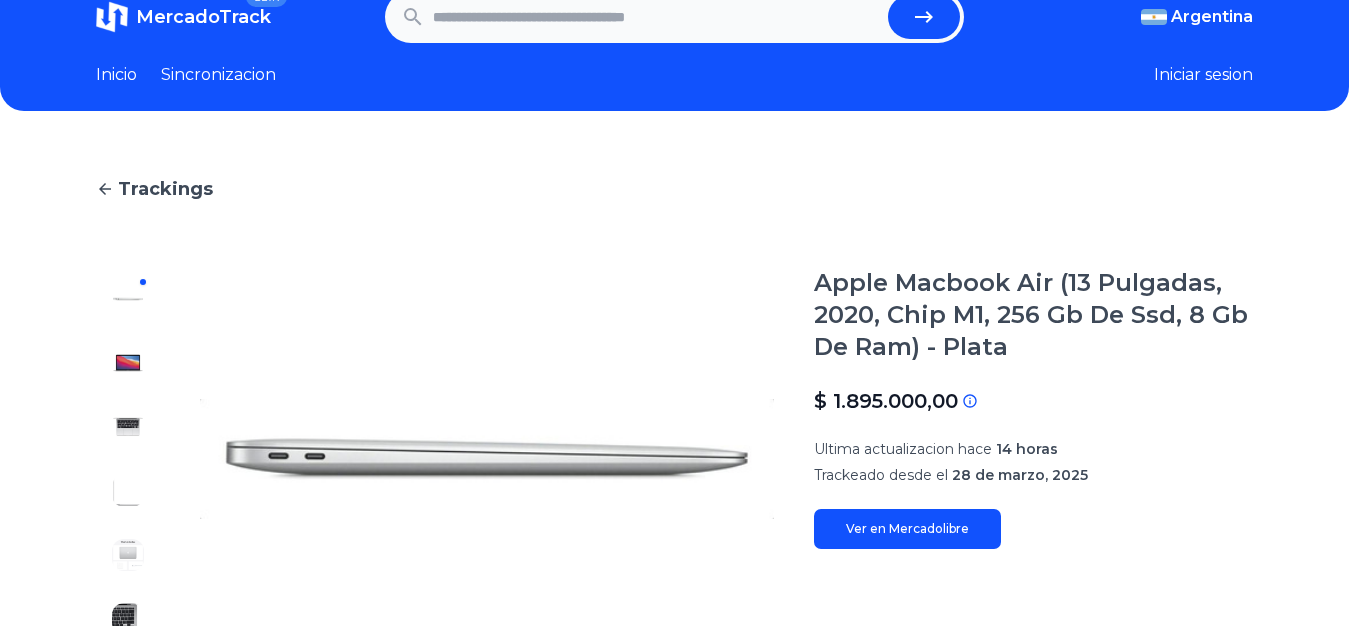 scroll, scrollTop: 0, scrollLeft: 0, axis: both 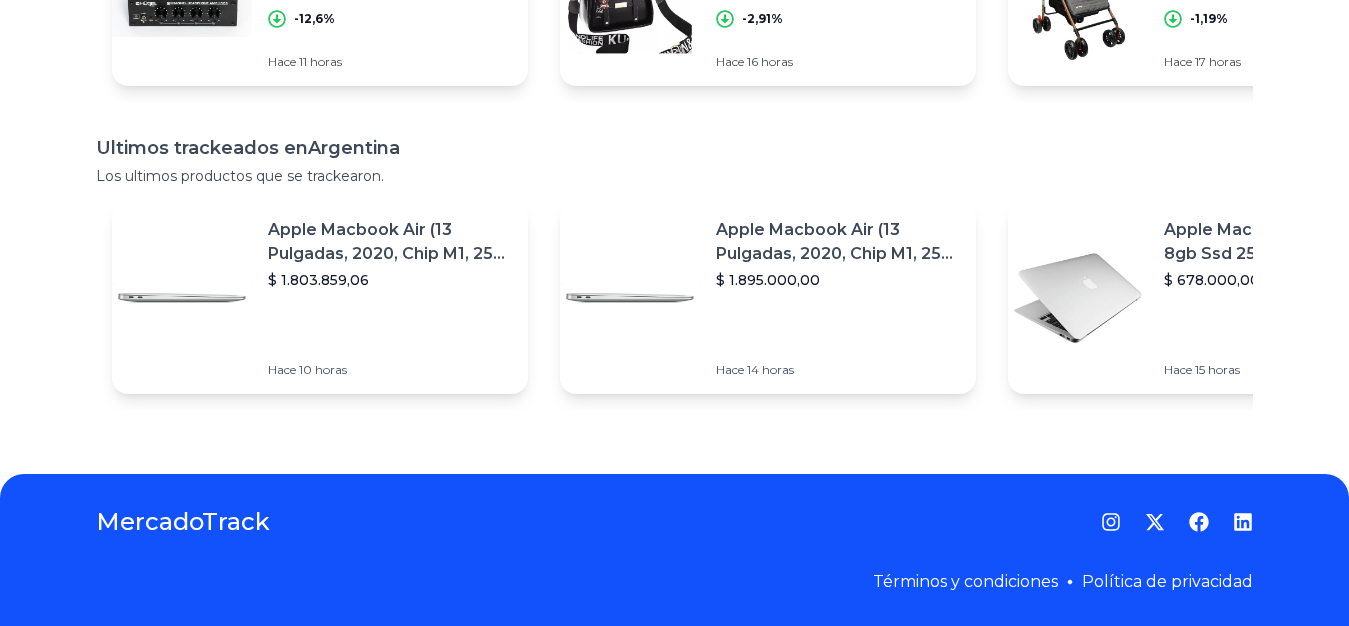 click on "$ 1.803.859,06" at bounding box center (390, 280) 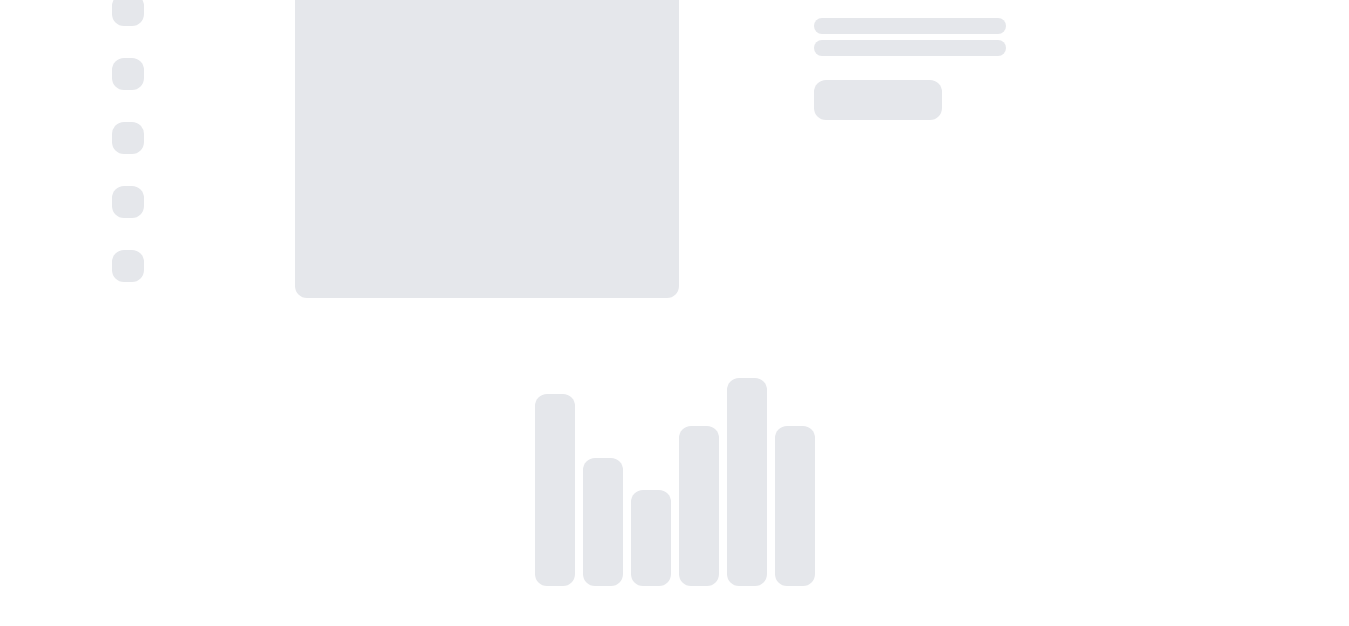 scroll, scrollTop: 0, scrollLeft: 0, axis: both 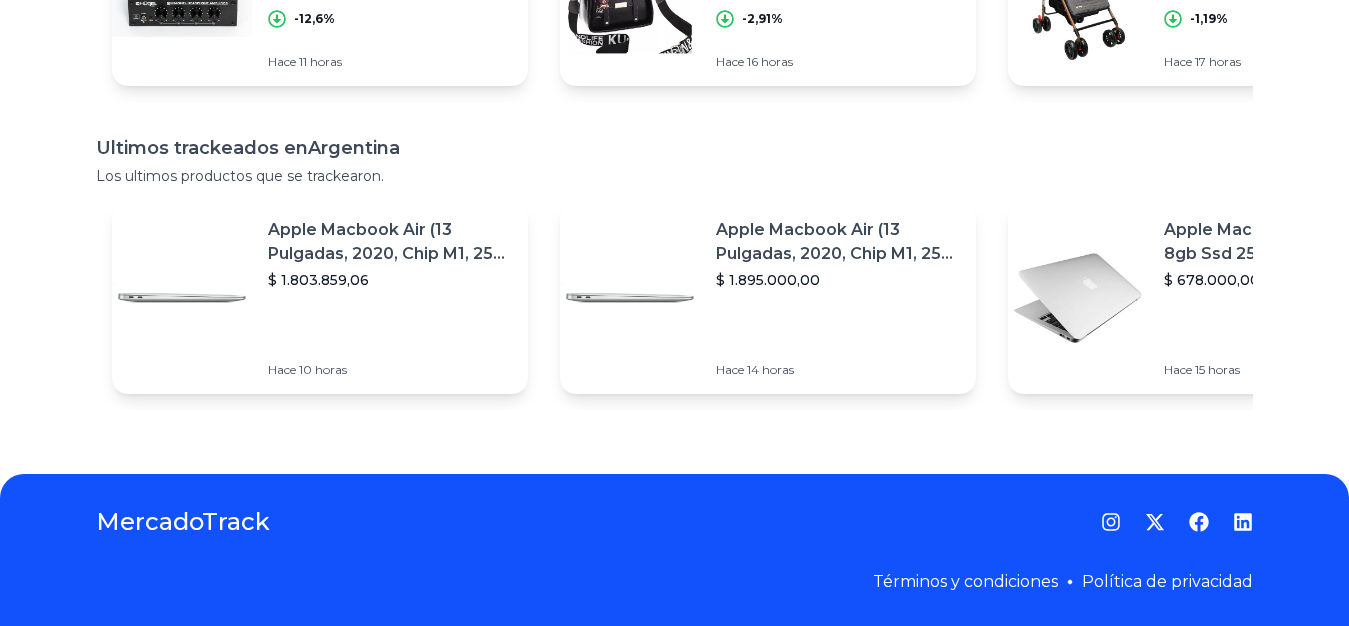 click on "$ 678.000,00" at bounding box center (1286, 280) 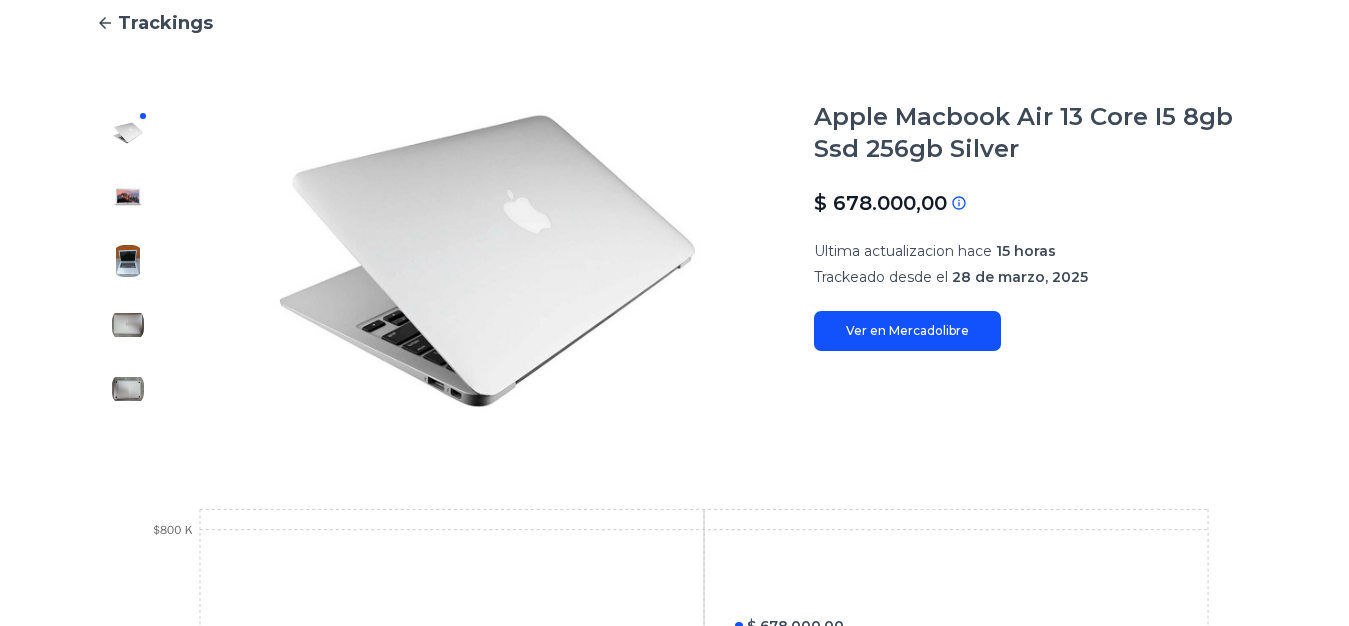 scroll, scrollTop: 0, scrollLeft: 0, axis: both 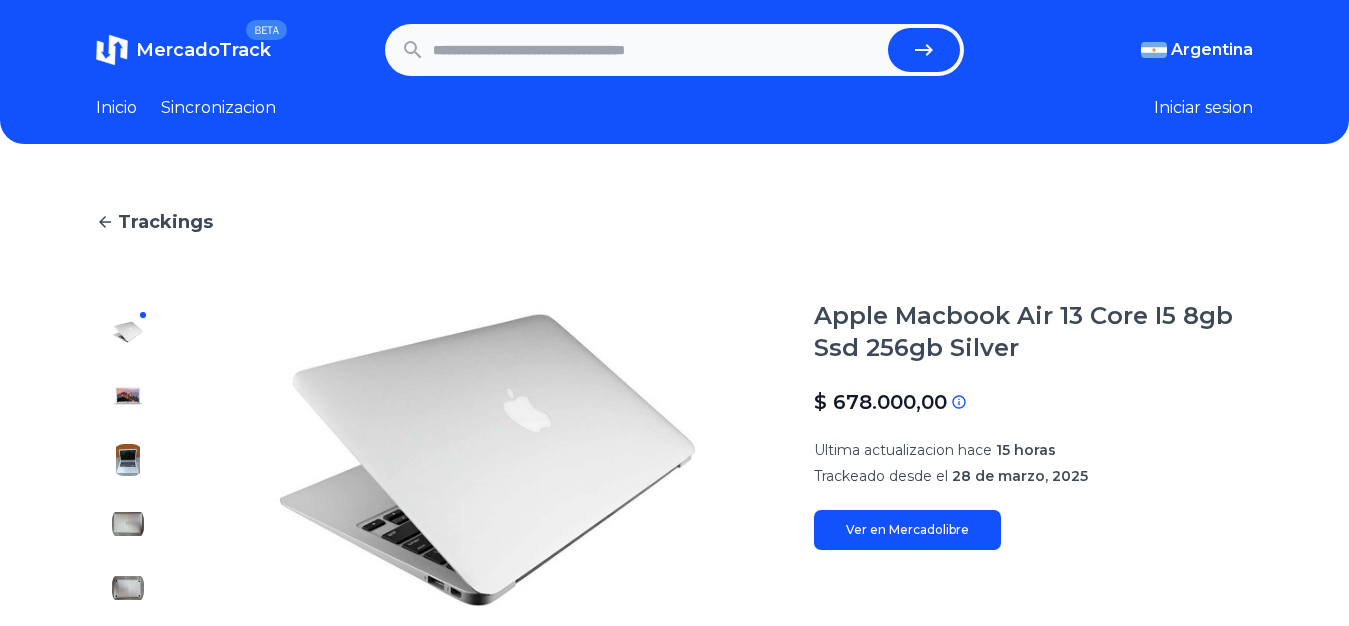 click at bounding box center [656, 50] 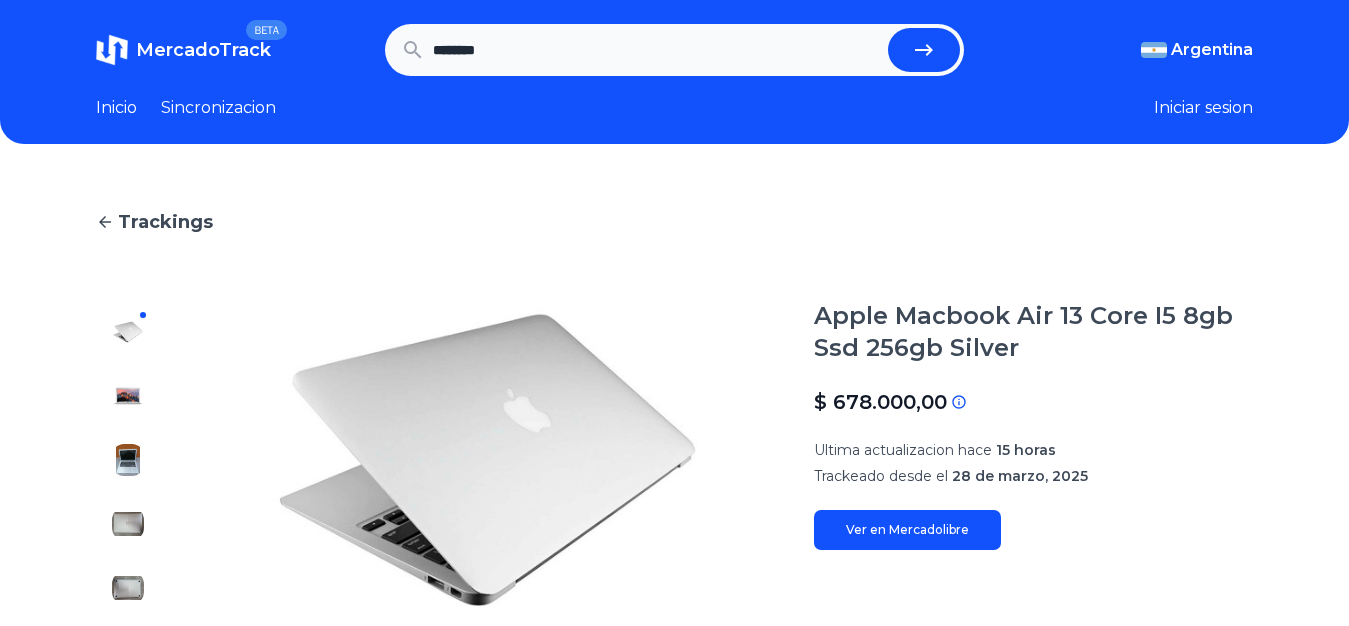 type on "********" 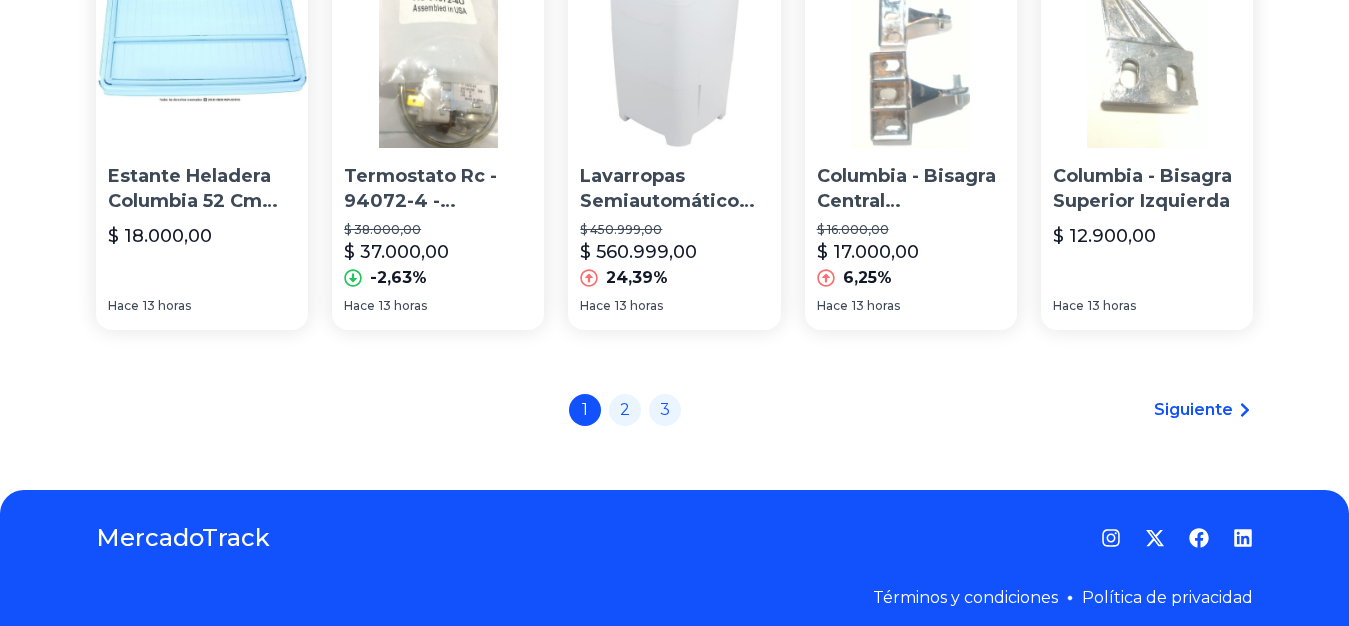 scroll, scrollTop: 1554, scrollLeft: 0, axis: vertical 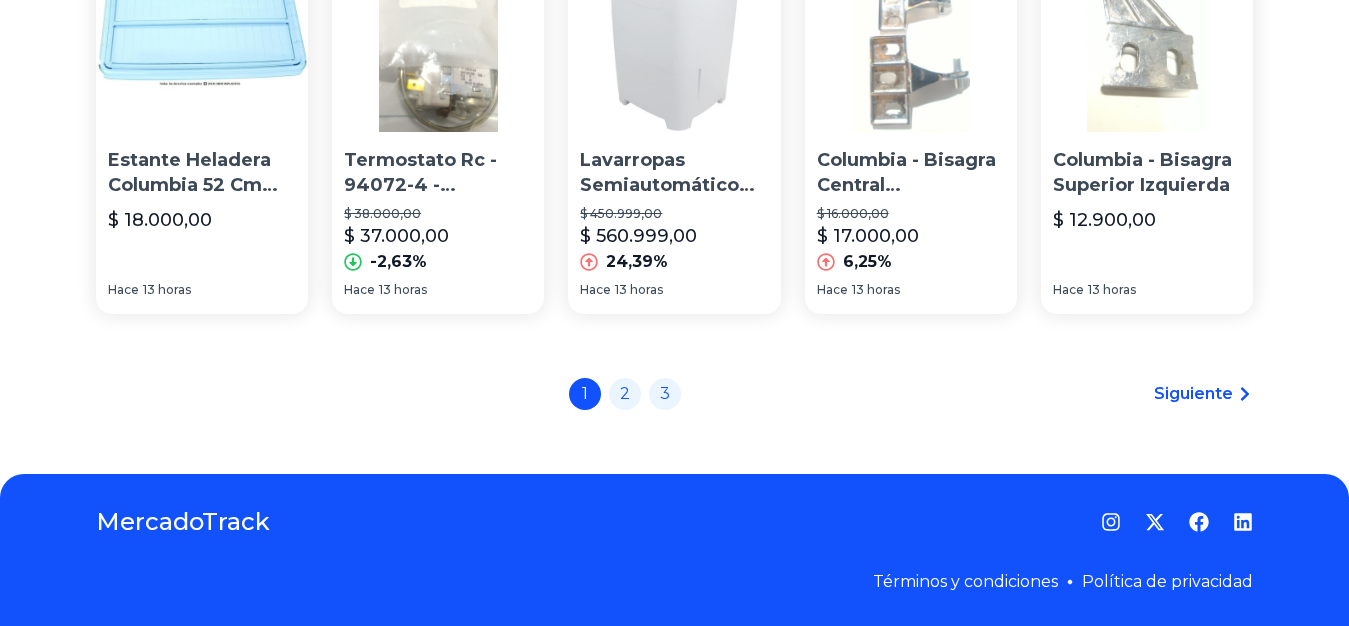 click at bounding box center (674, 26) 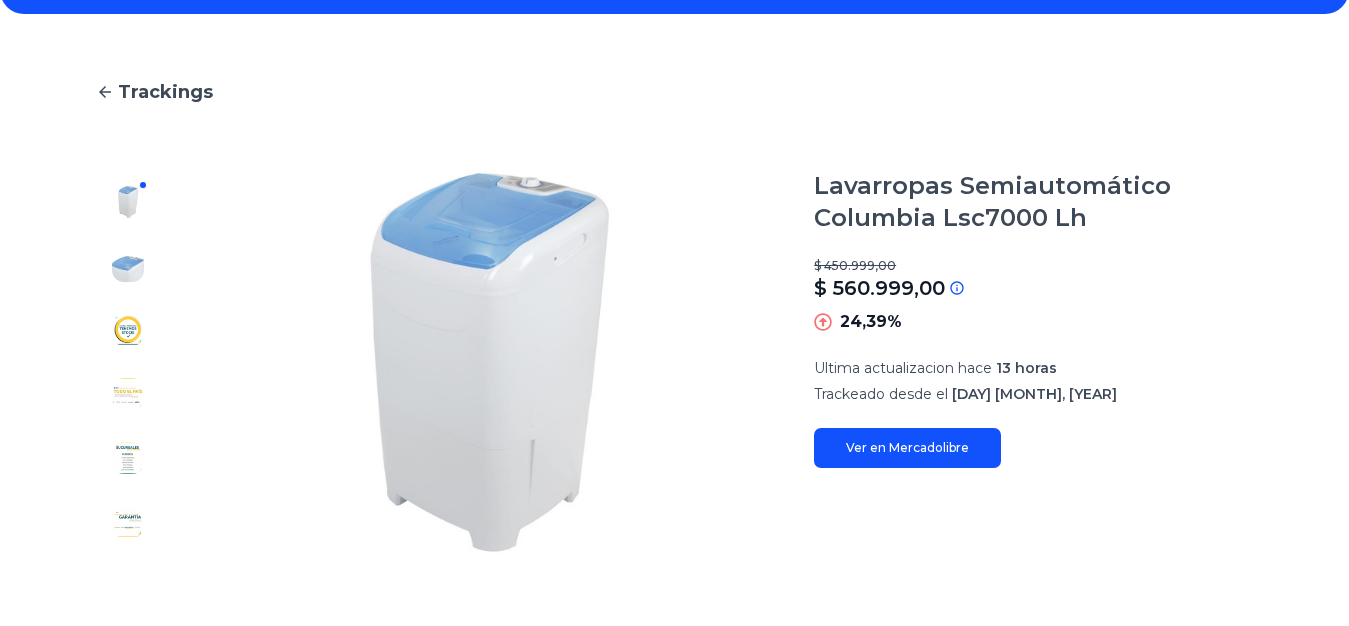 scroll, scrollTop: 0, scrollLeft: 0, axis: both 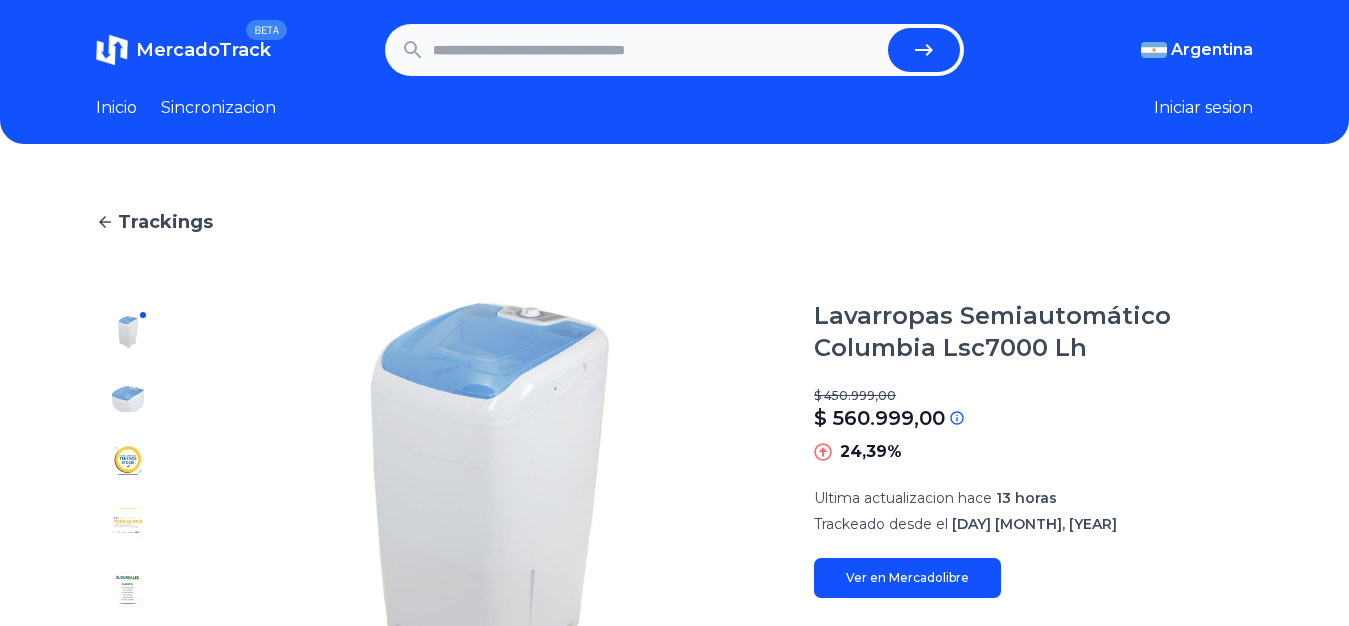 click at bounding box center [656, 50] 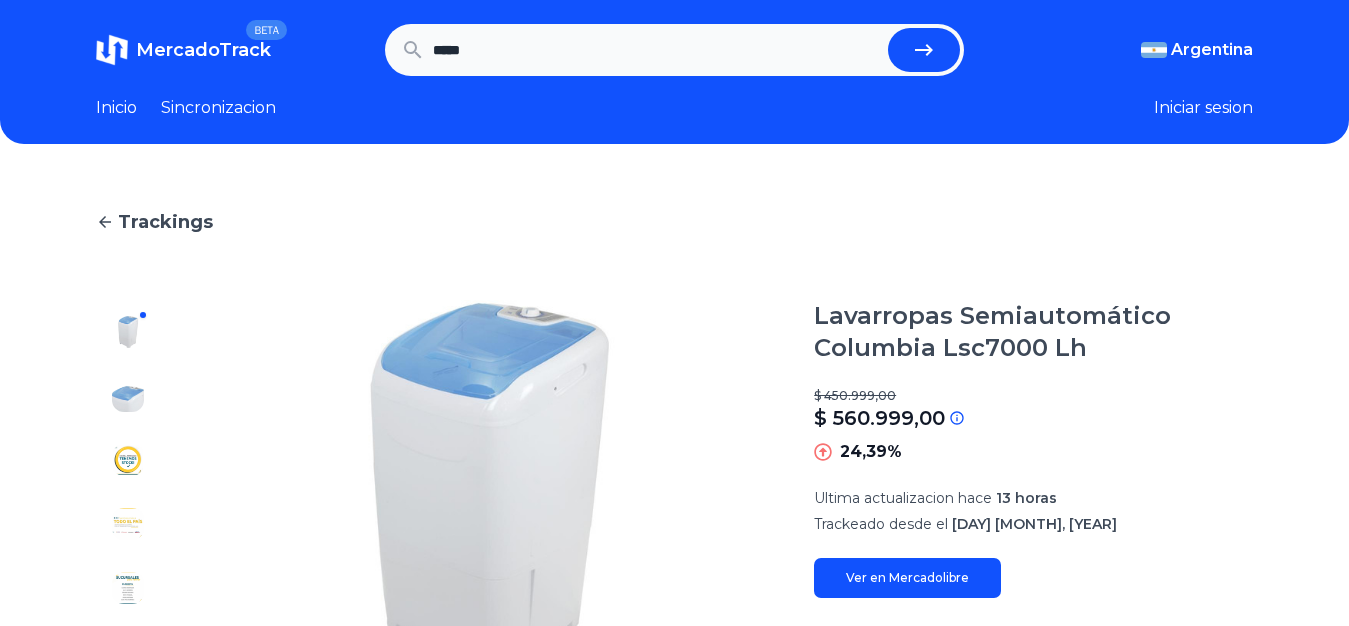 type on "*****" 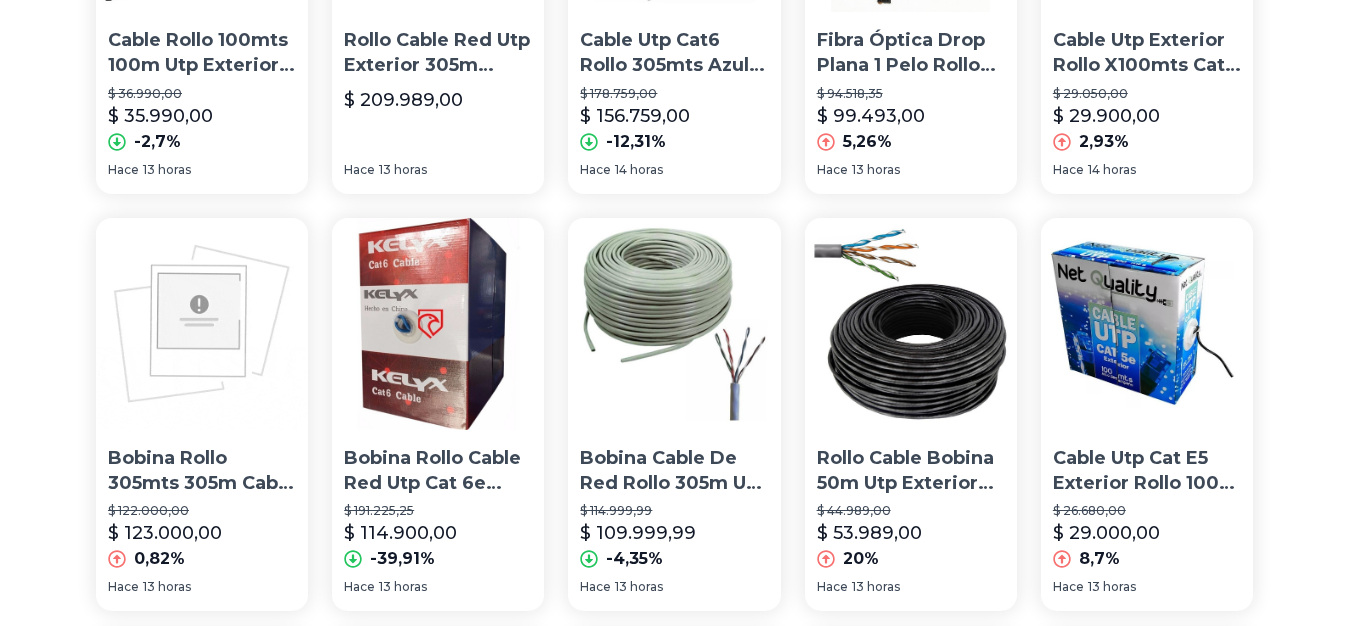 scroll, scrollTop: 0, scrollLeft: 0, axis: both 